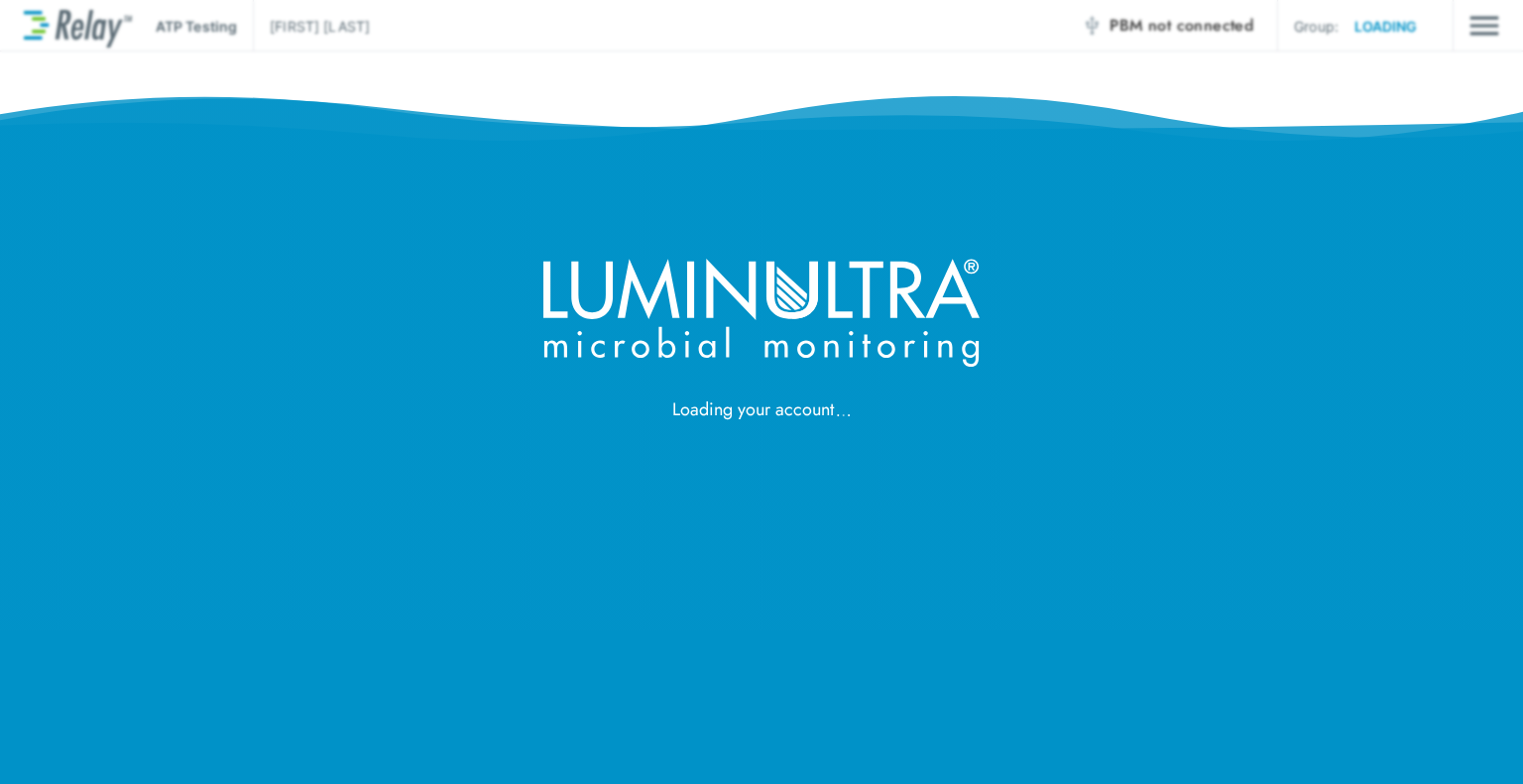 scroll, scrollTop: 0, scrollLeft: 0, axis: both 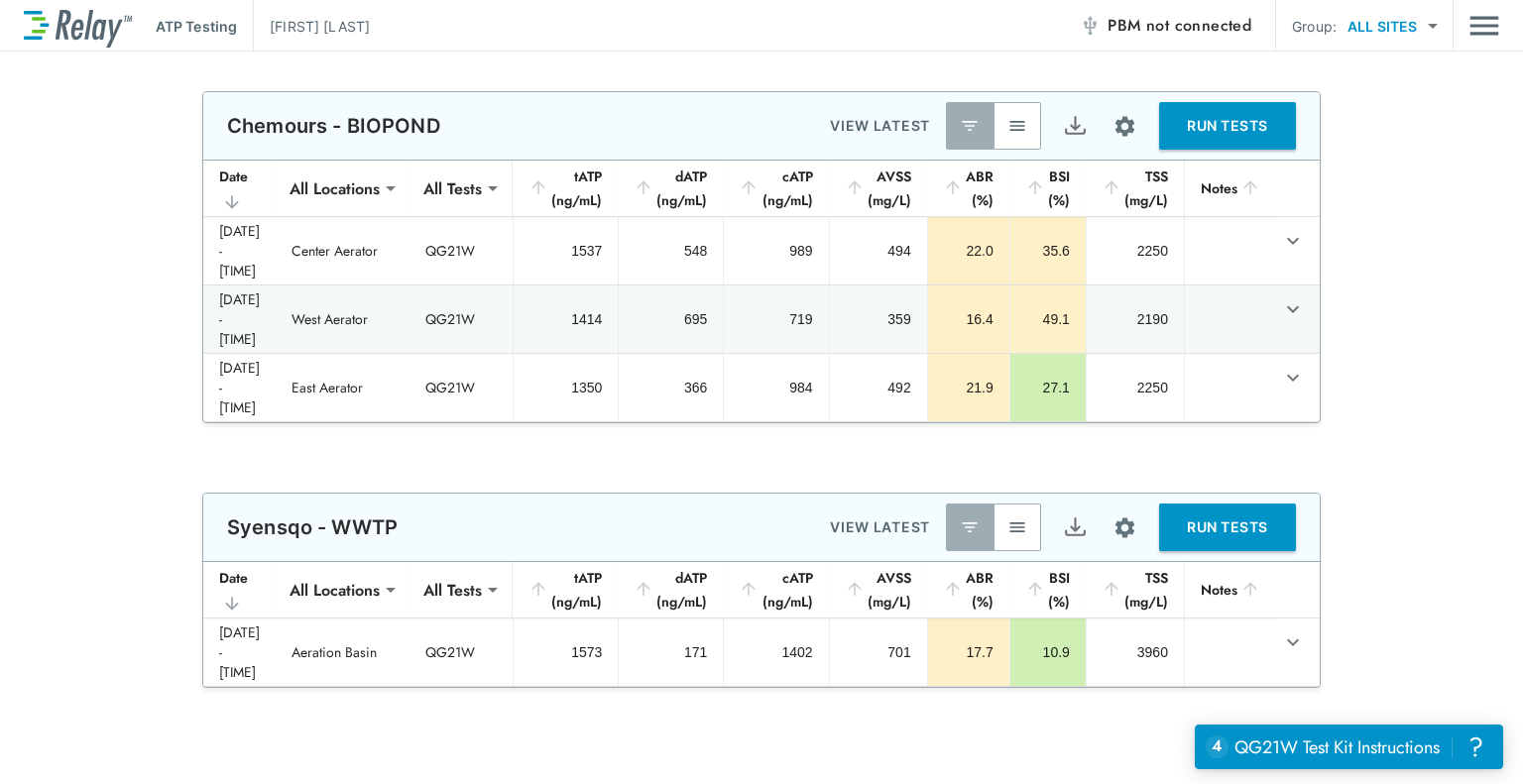 click on "RUN TESTS" at bounding box center [1228, 527] 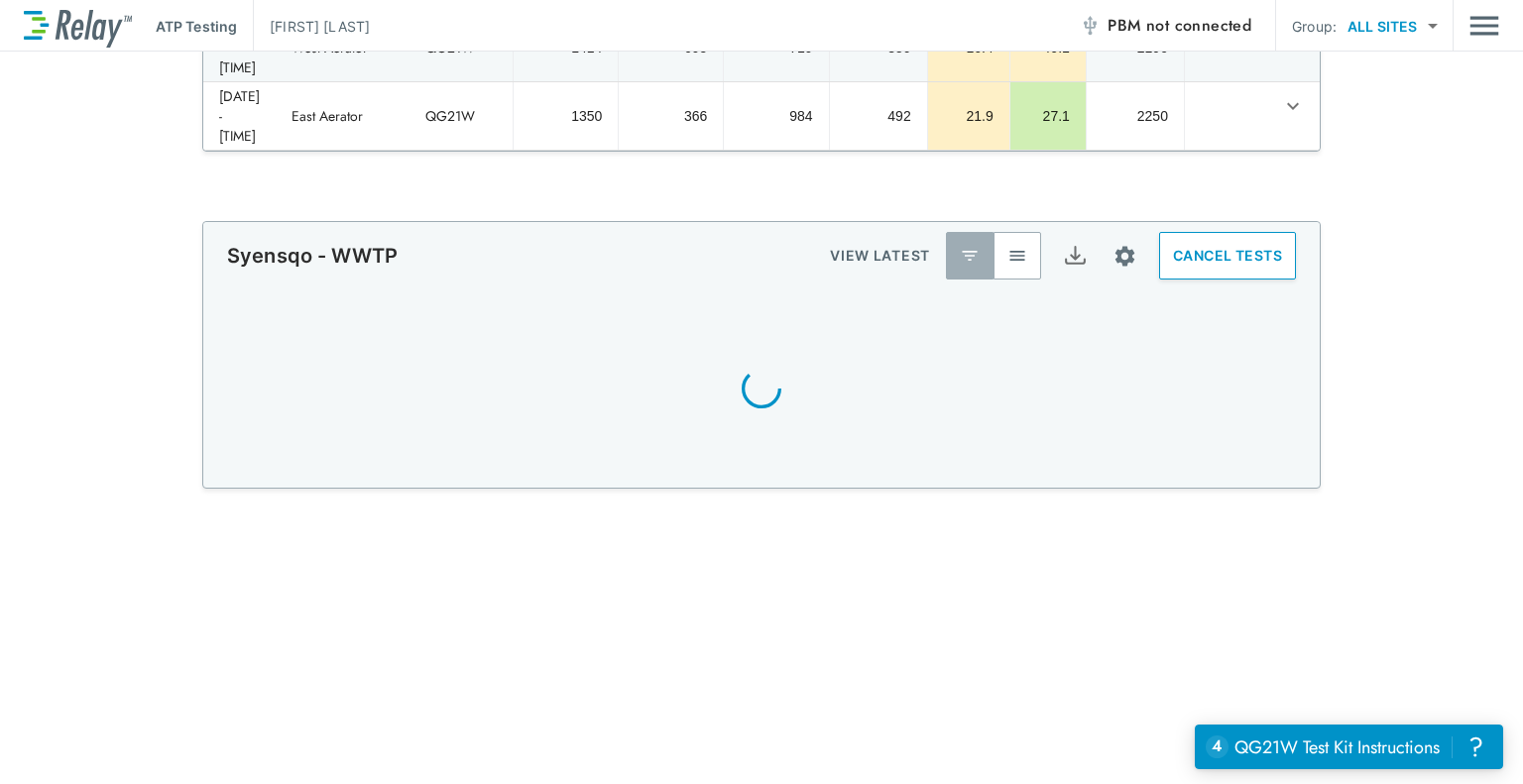 scroll, scrollTop: 285, scrollLeft: 0, axis: vertical 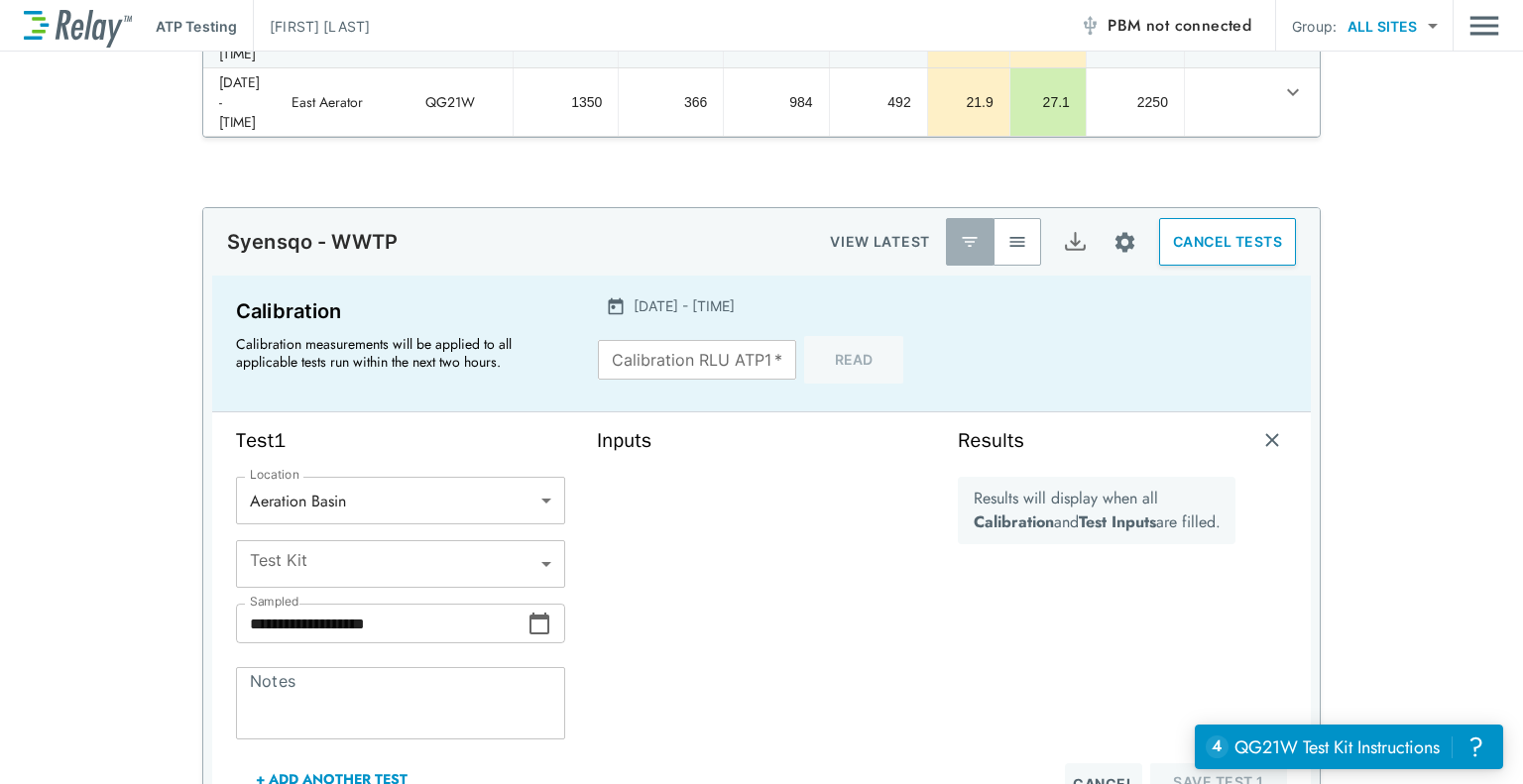 type on "*****" 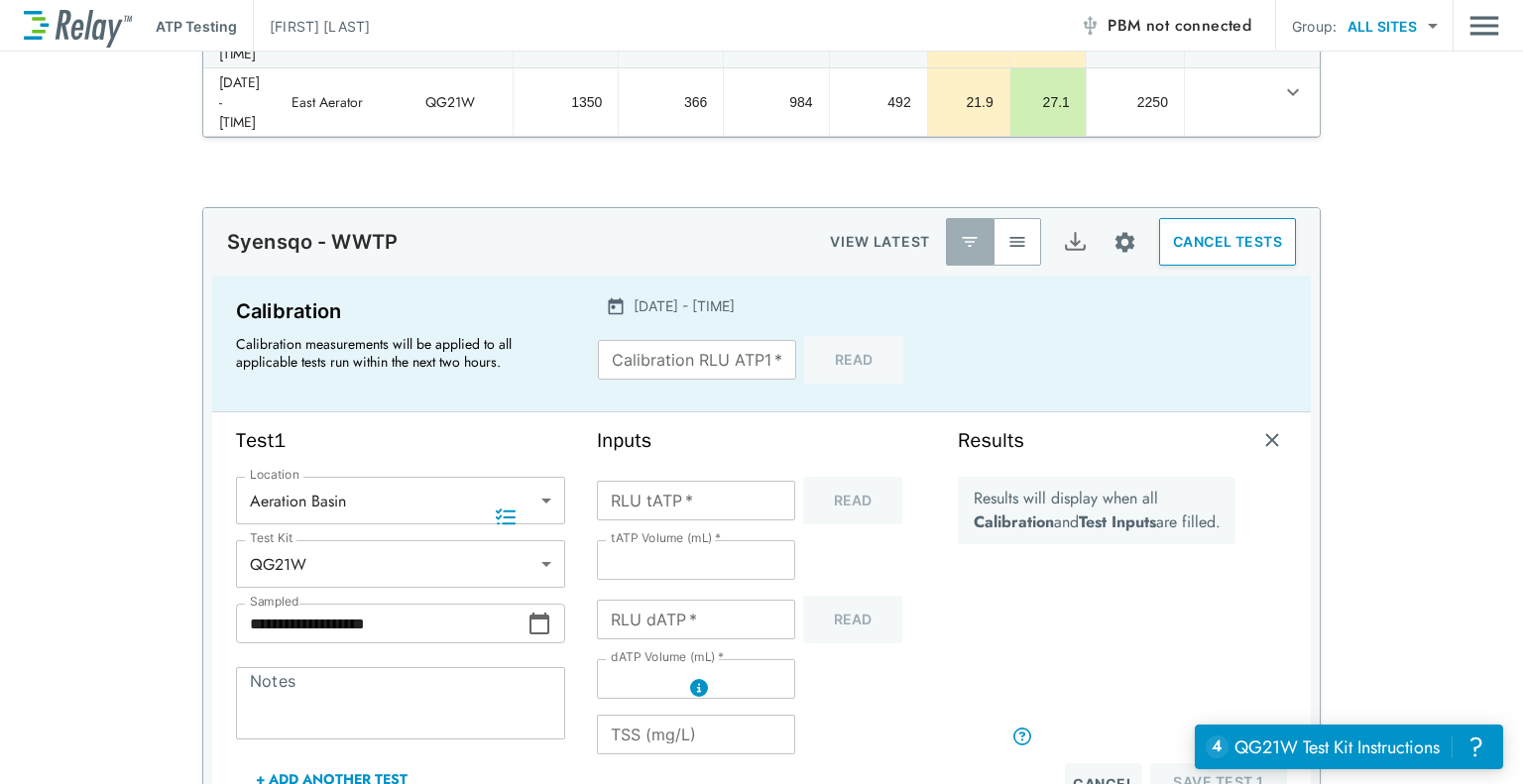 click on "Calibration RLU ATP1   *" at bounding box center (697, 360) 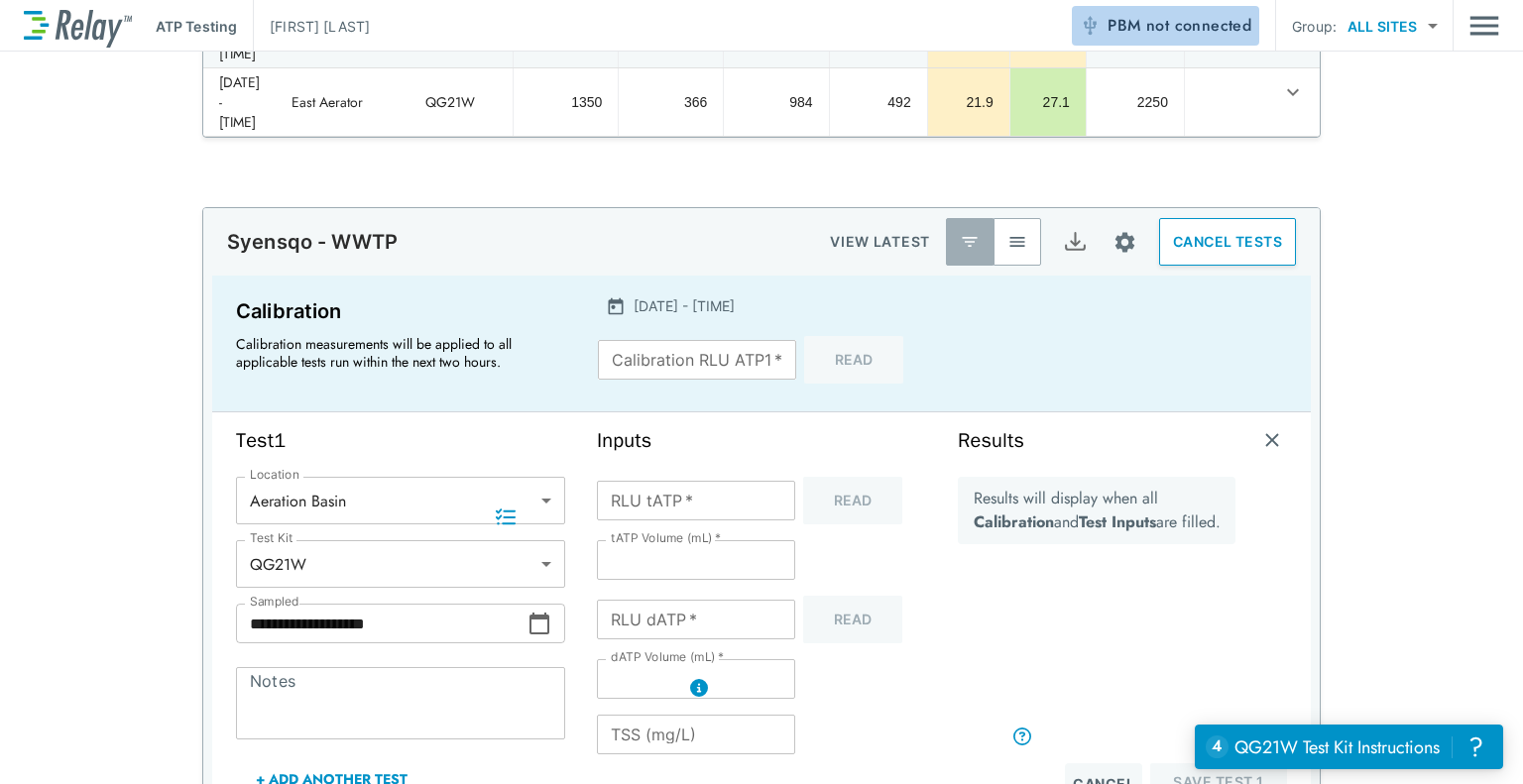 click on "PBM   not connected" at bounding box center [1179, 26] 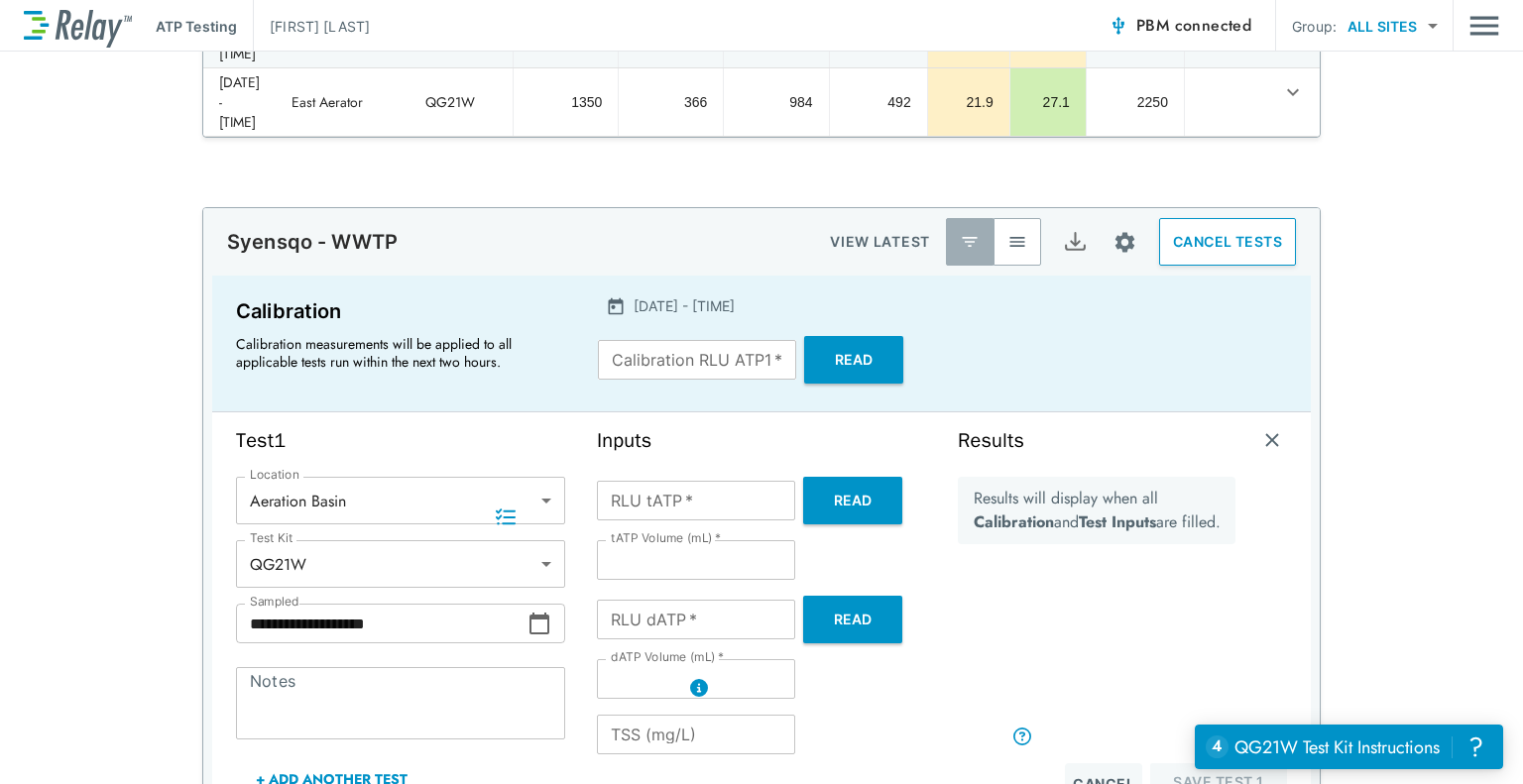 click on "Calibration RLU ATP1   *" at bounding box center (697, 360) 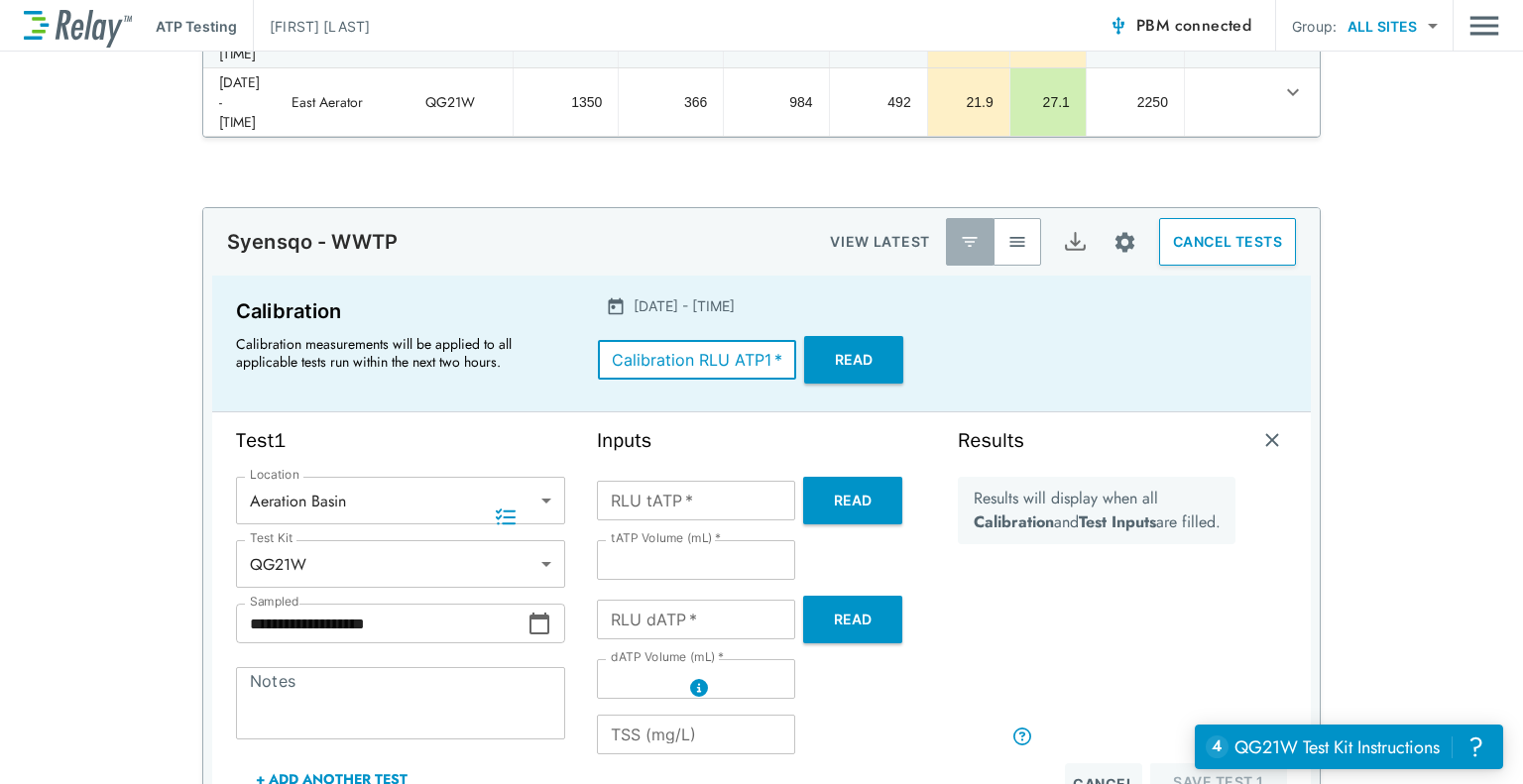 click on "Read" at bounding box center (854, 360) 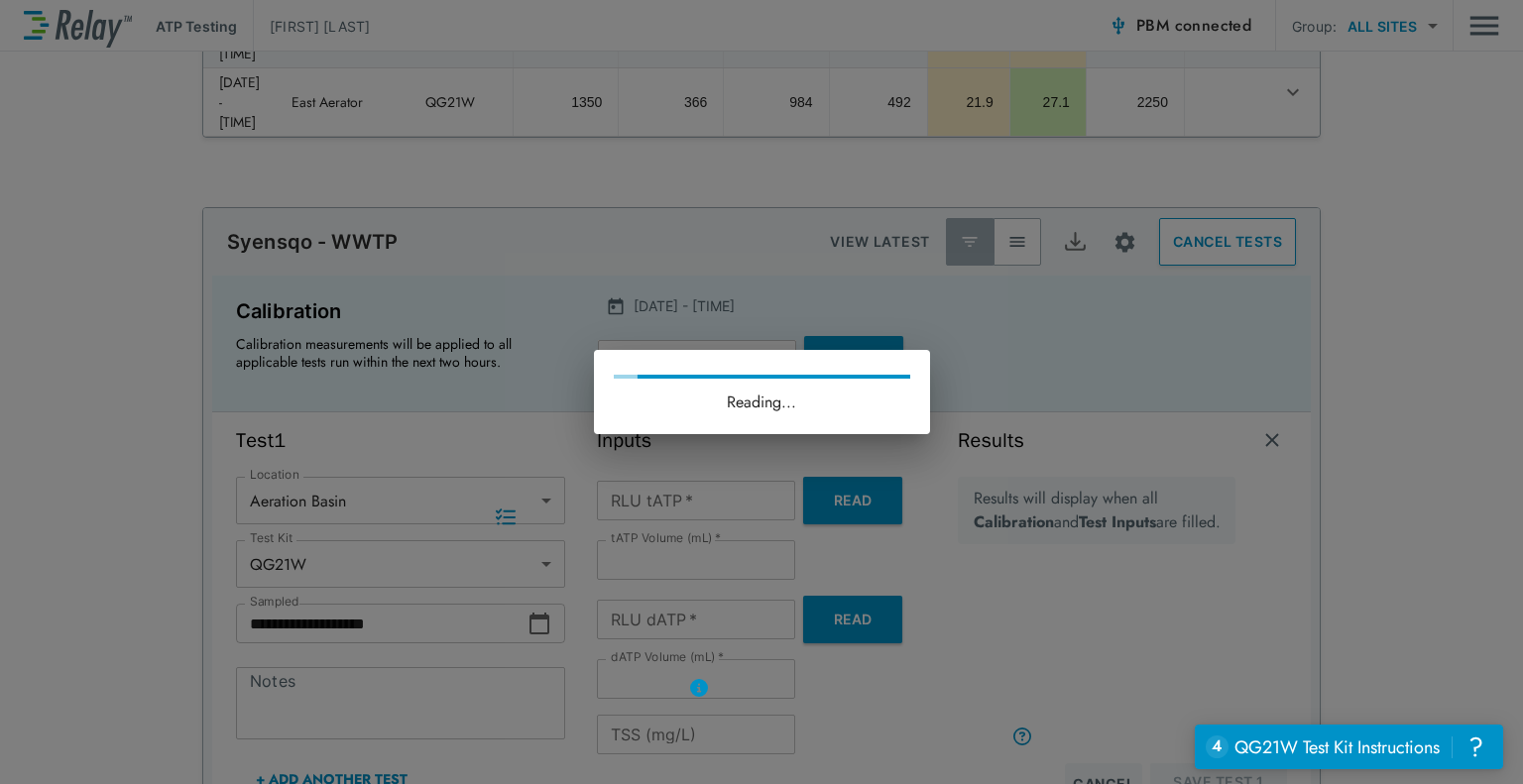 type on "****" 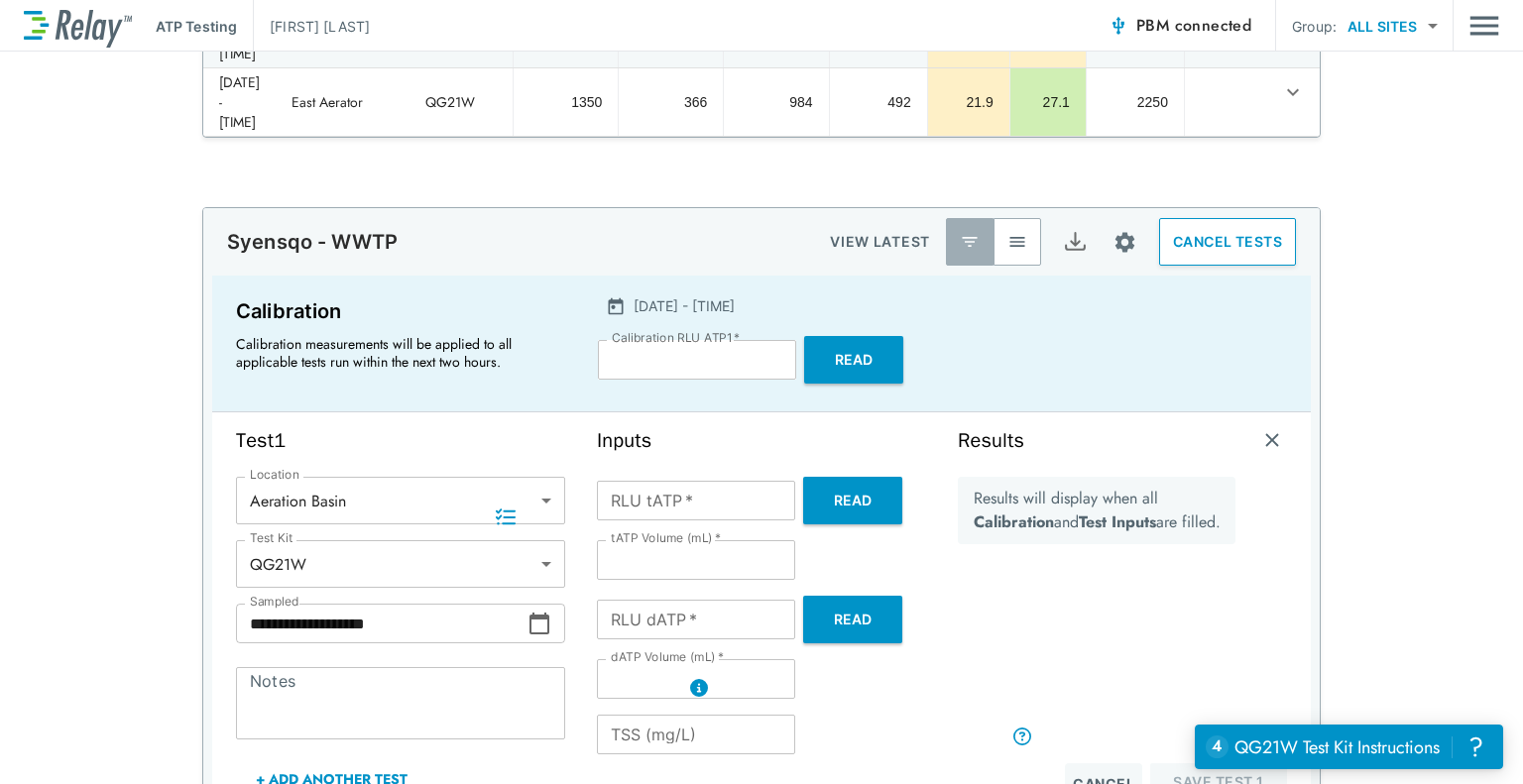 click on "RLU tATP   *" at bounding box center [696, 501] 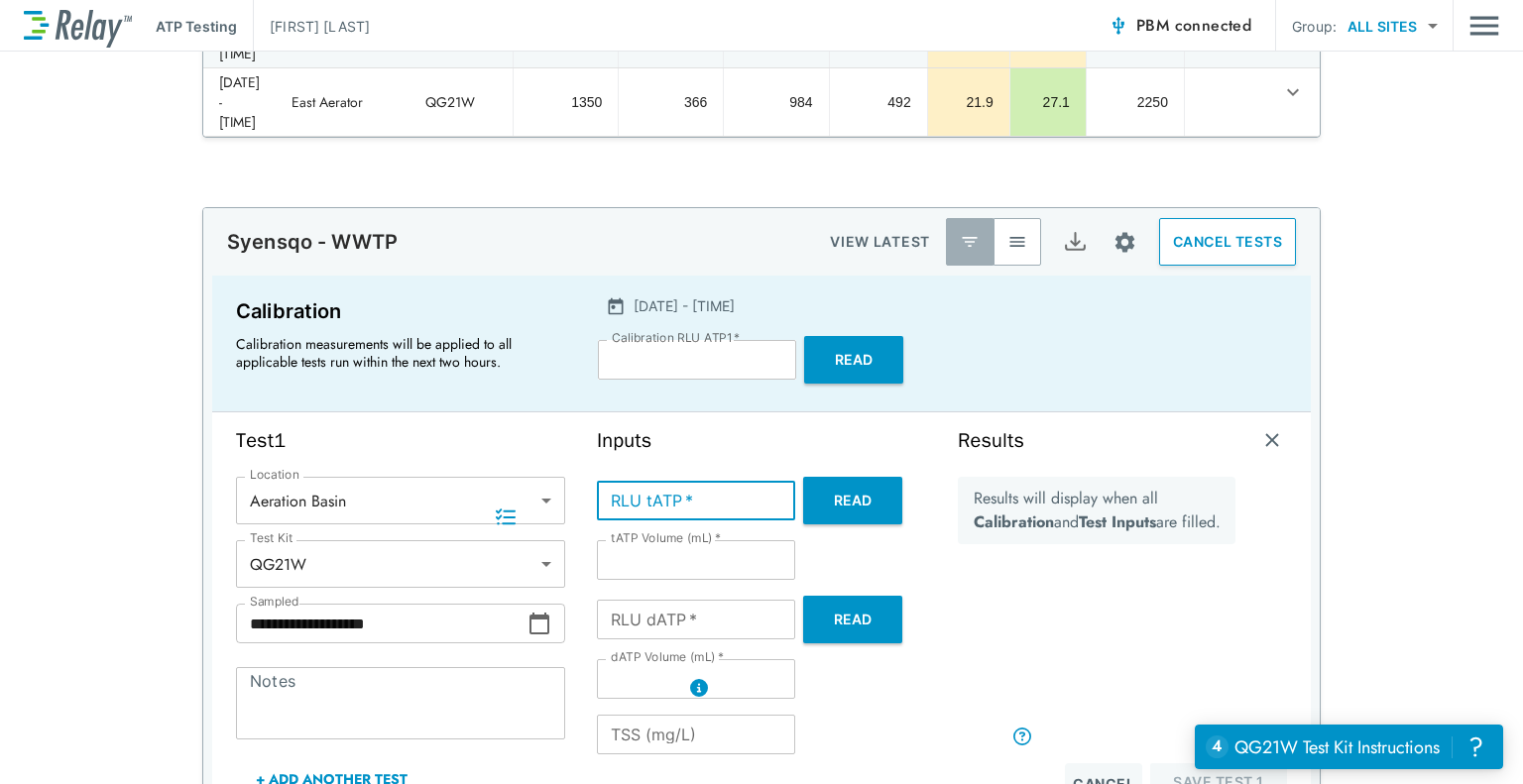 click on "Read" at bounding box center (853, 501) 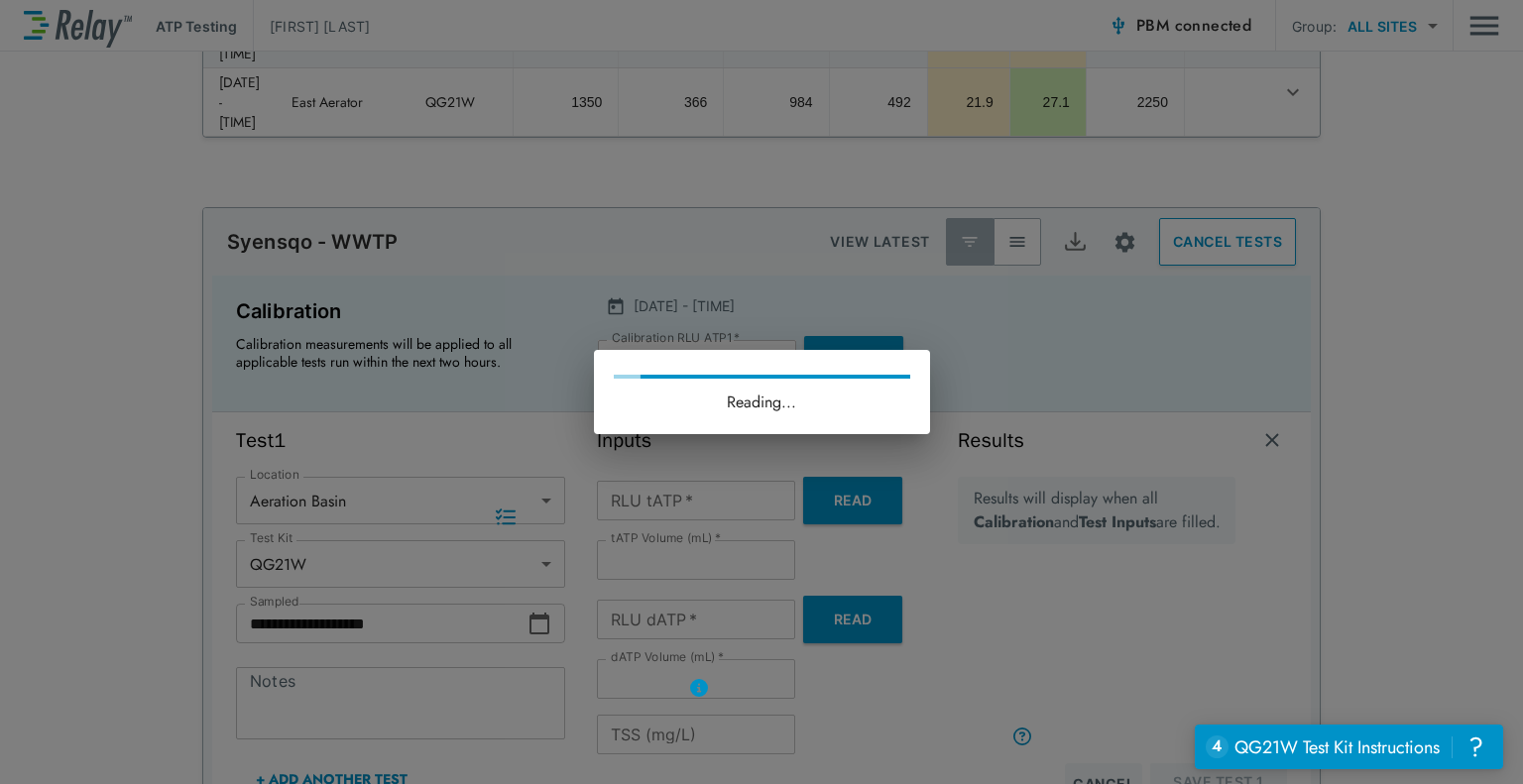type on "******" 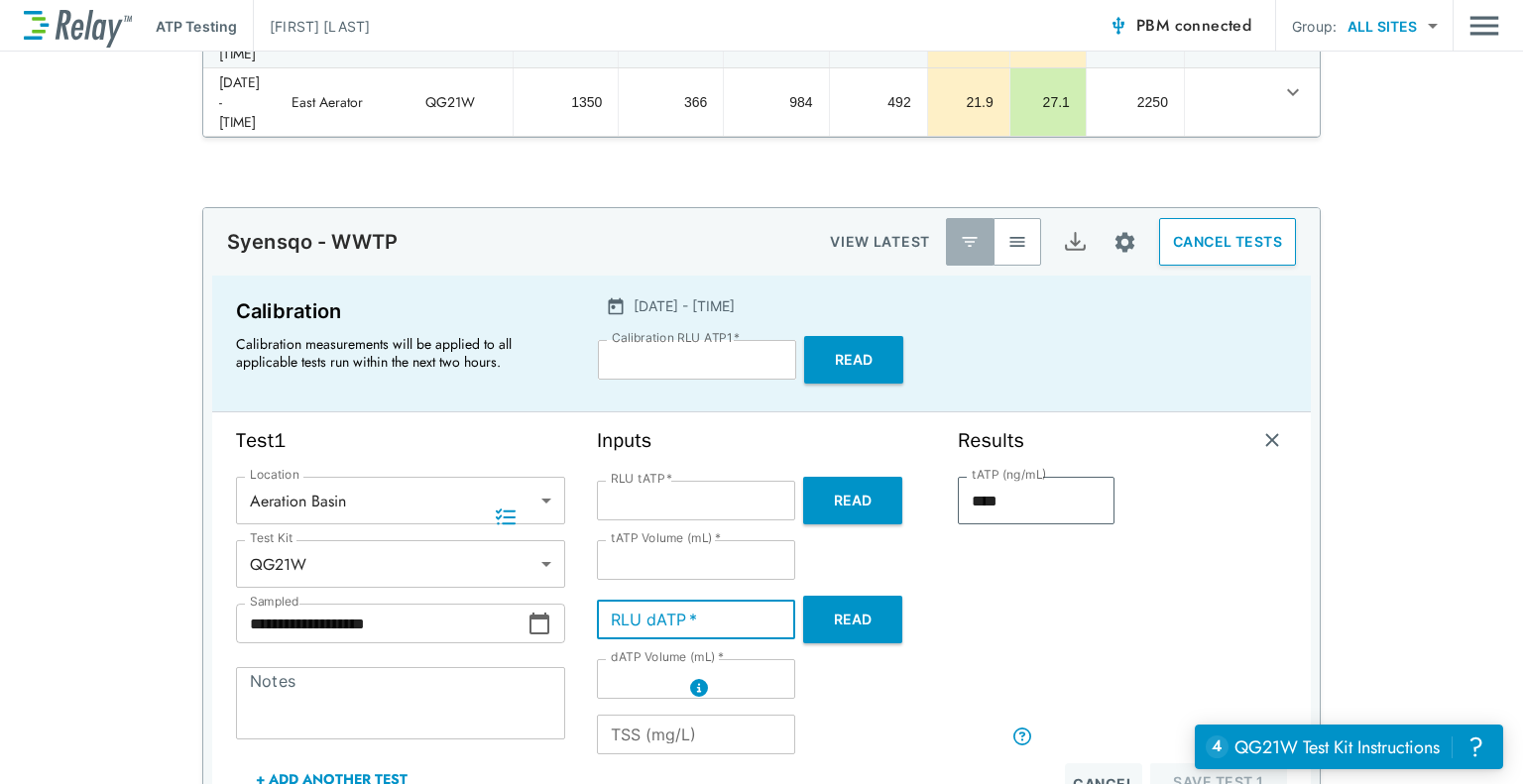 click on "RLU dATP   *" at bounding box center (696, 619) 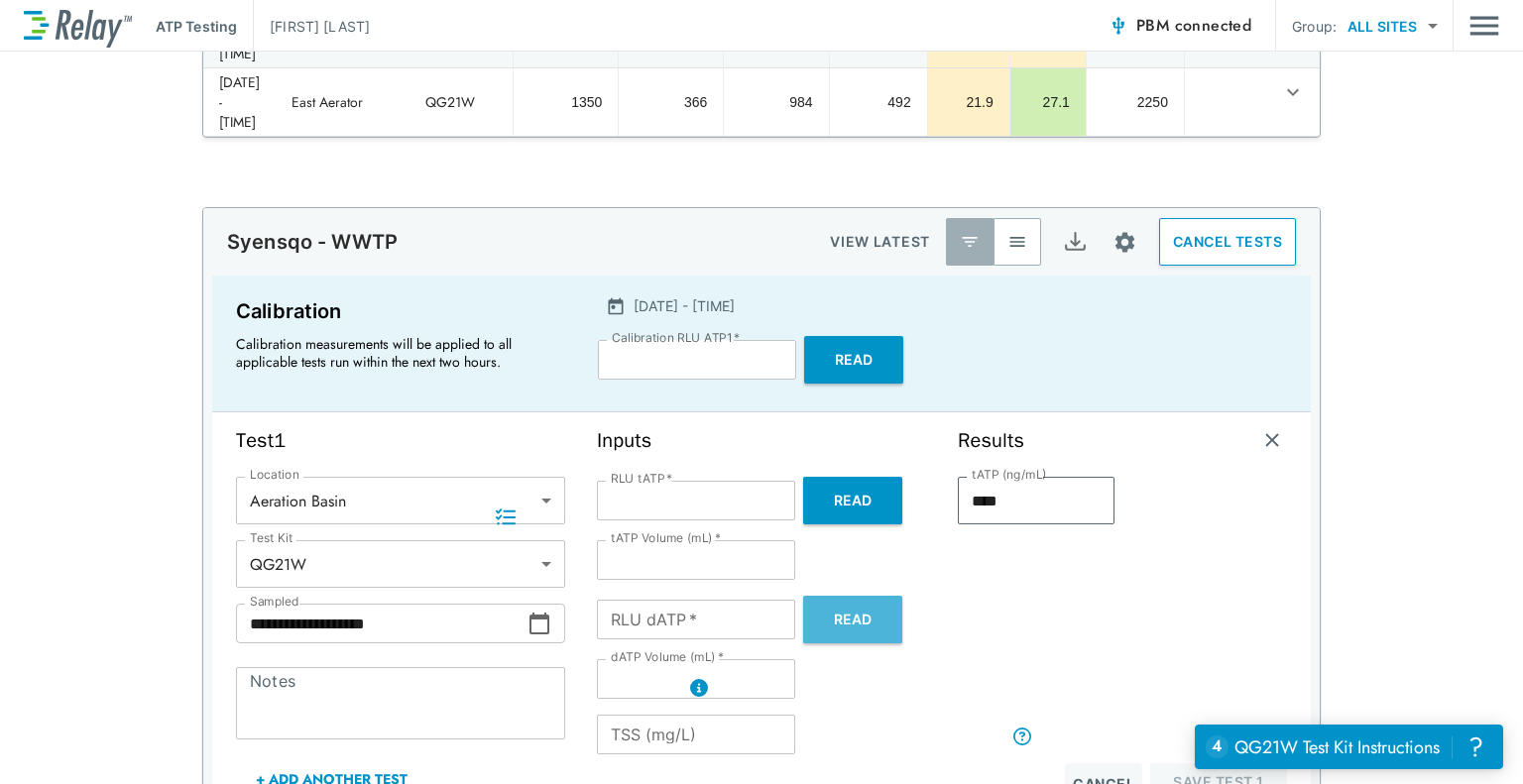 click on "Read" at bounding box center (853, 619) 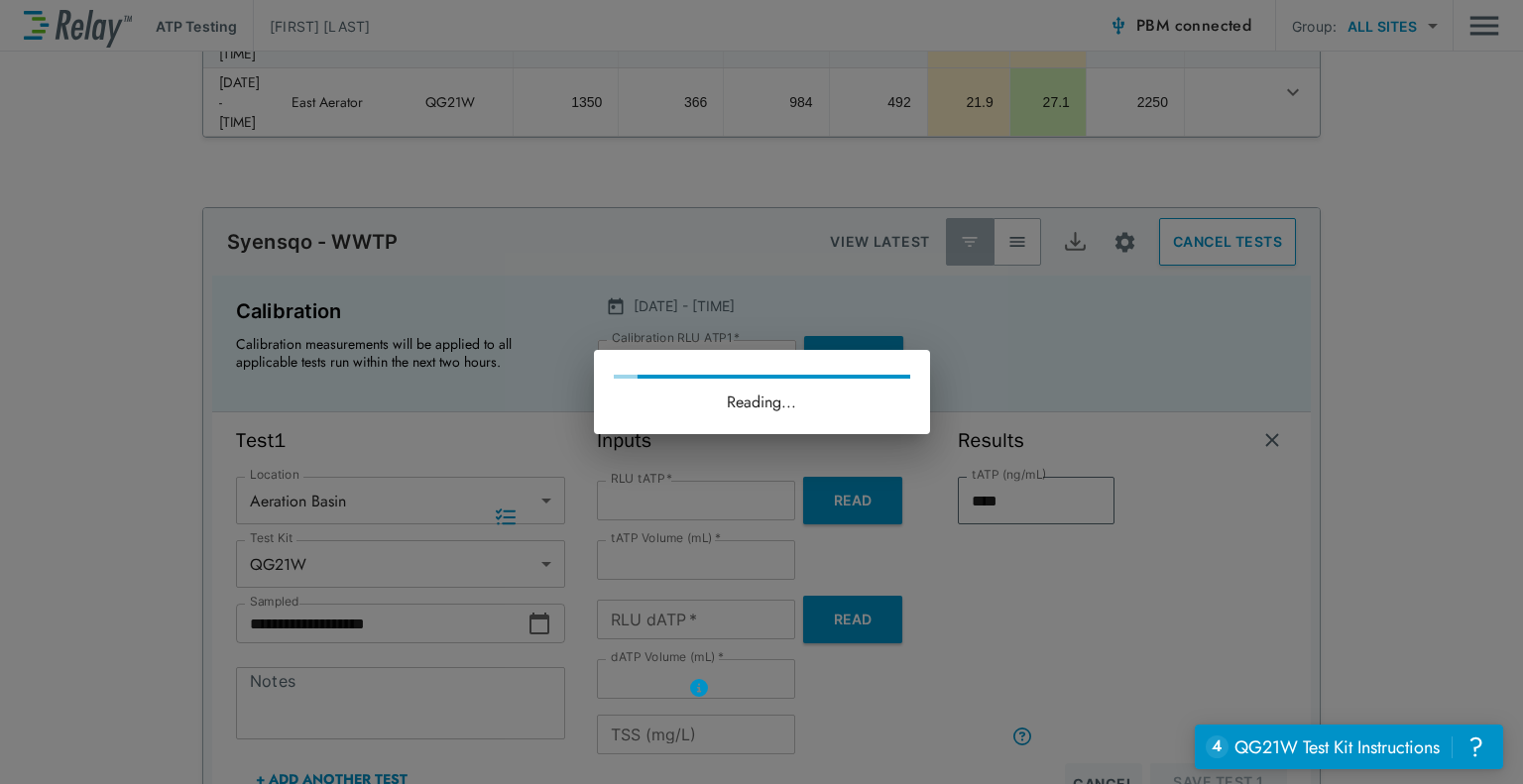 type on "****" 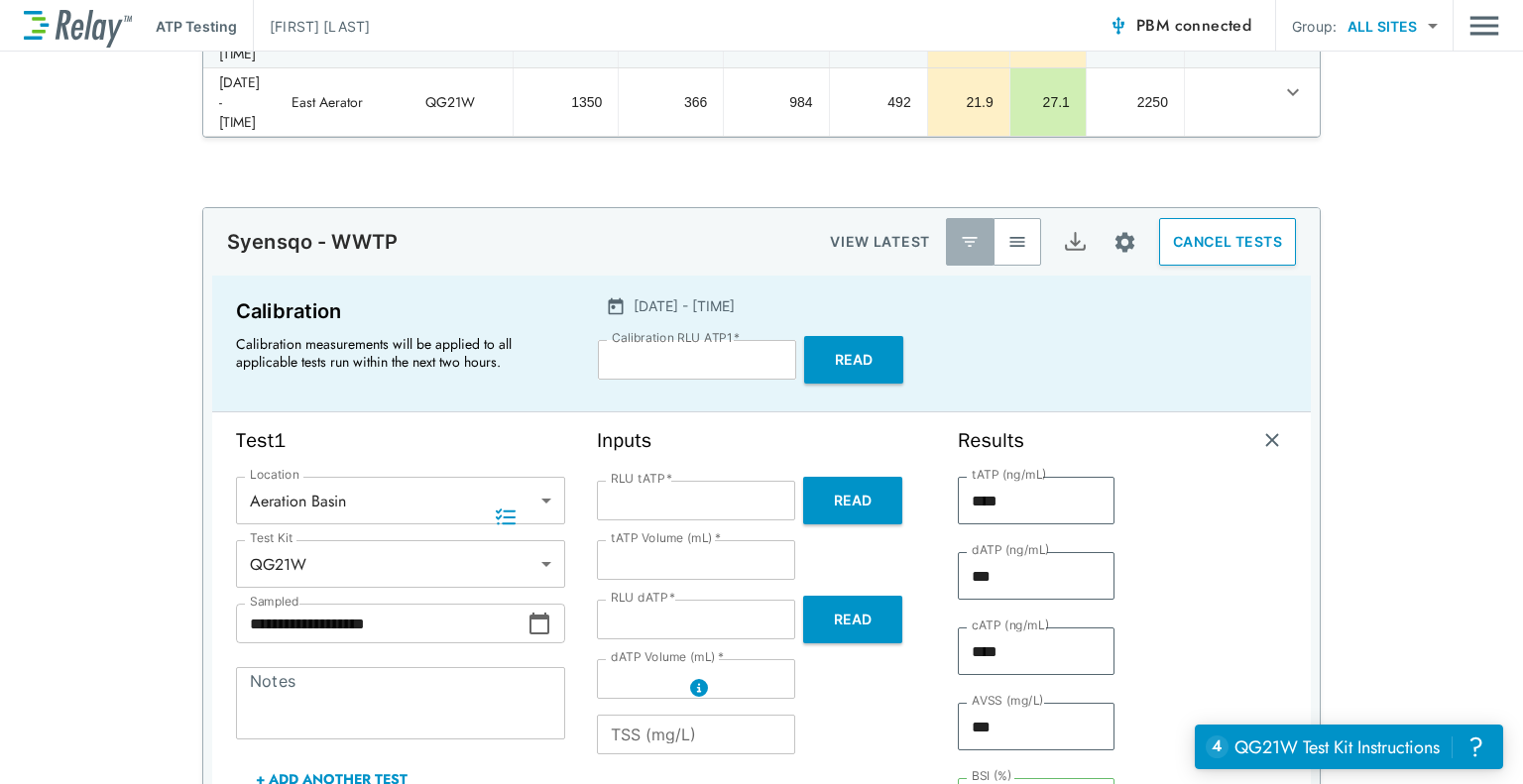 click on "TSS (mg/L)" at bounding box center (696, 734) 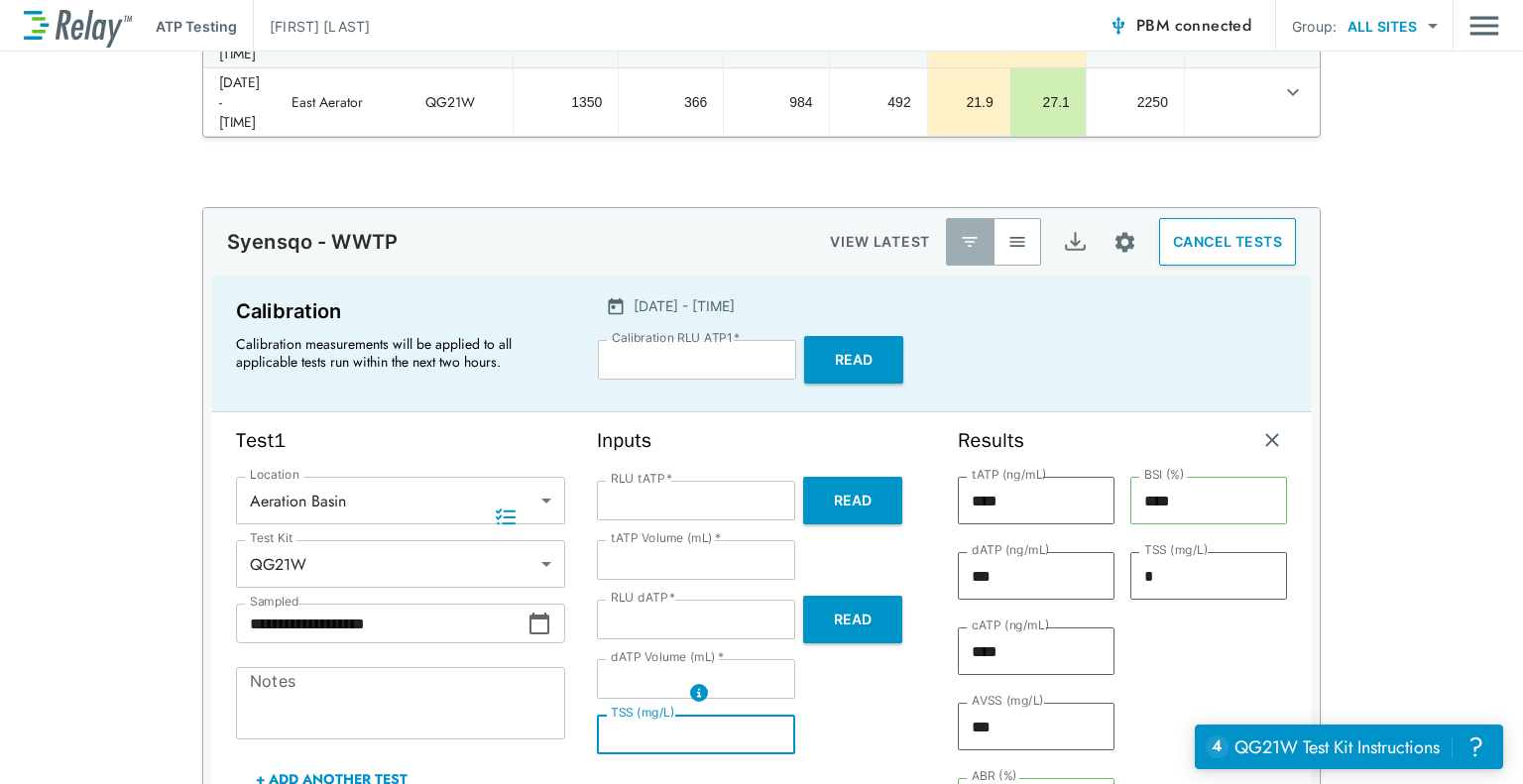type on "**" 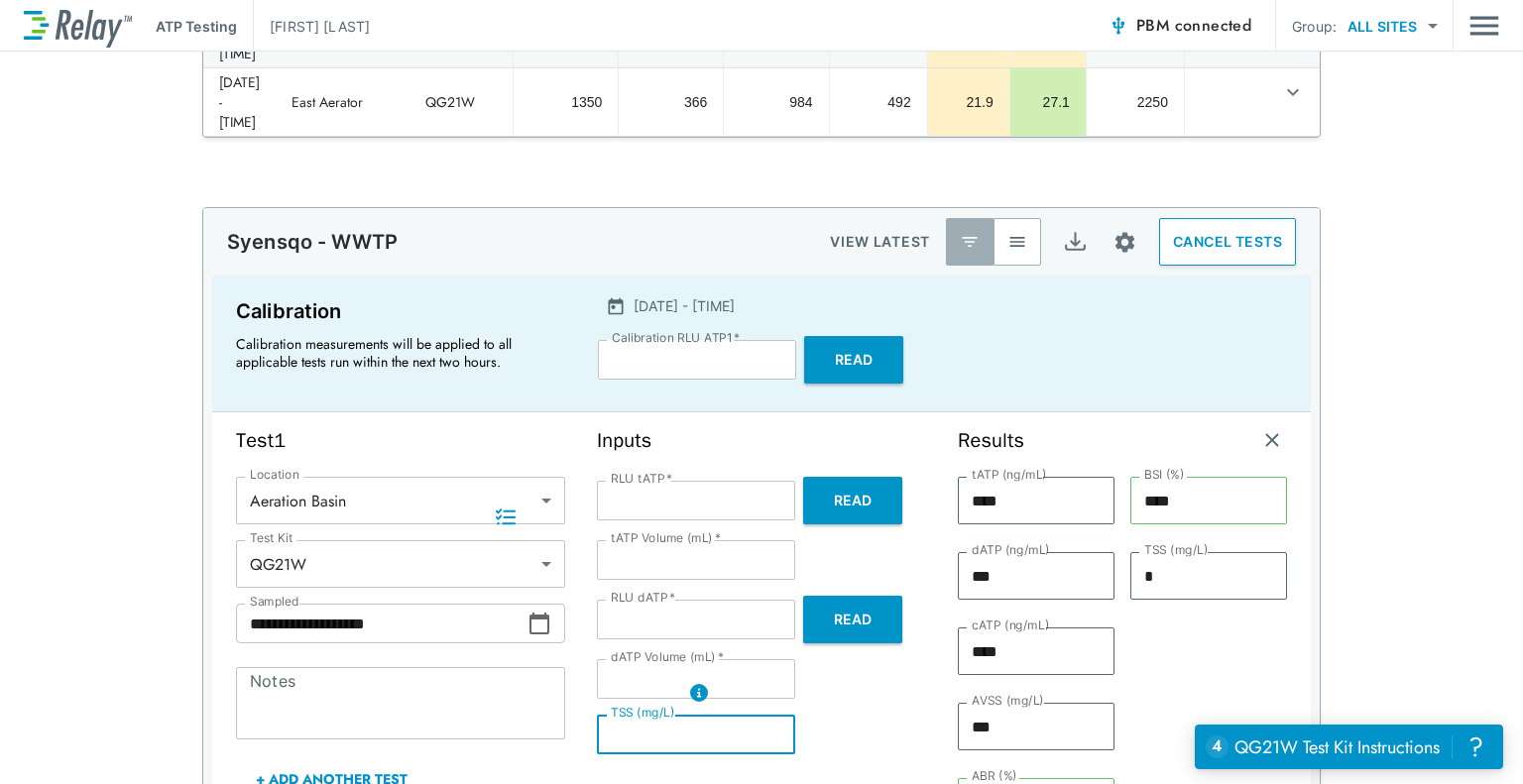 type on "**" 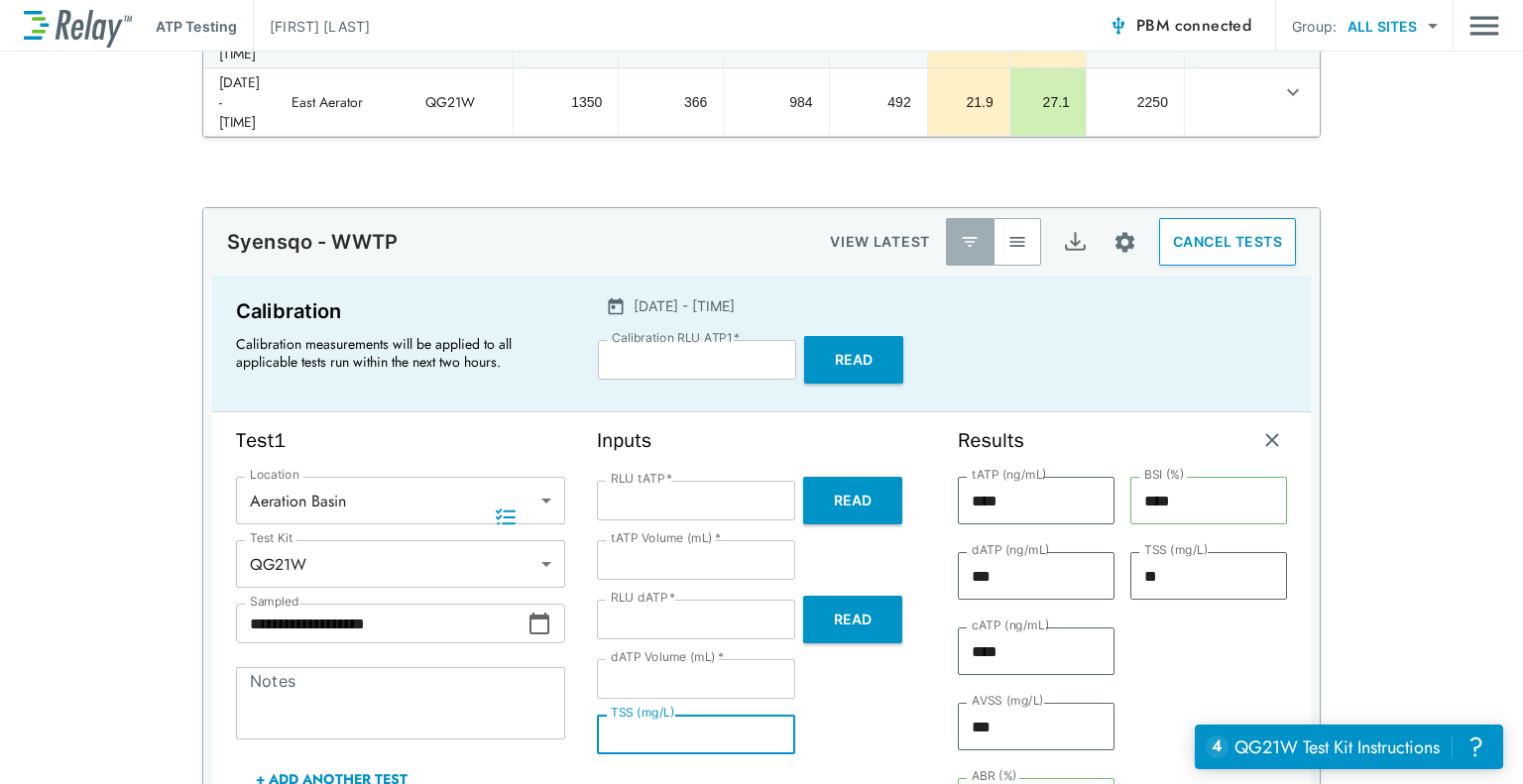 type on "***" 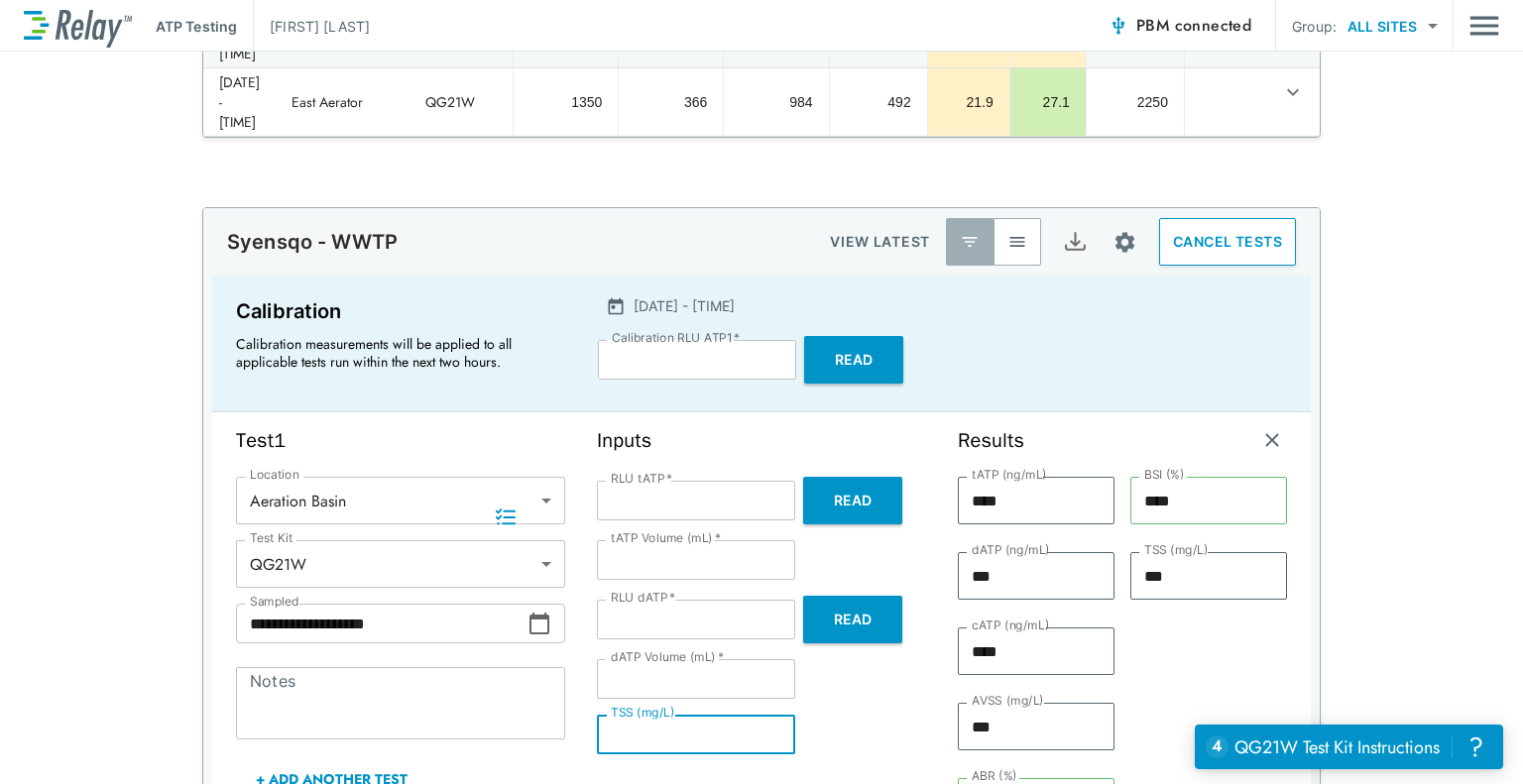 type on "****" 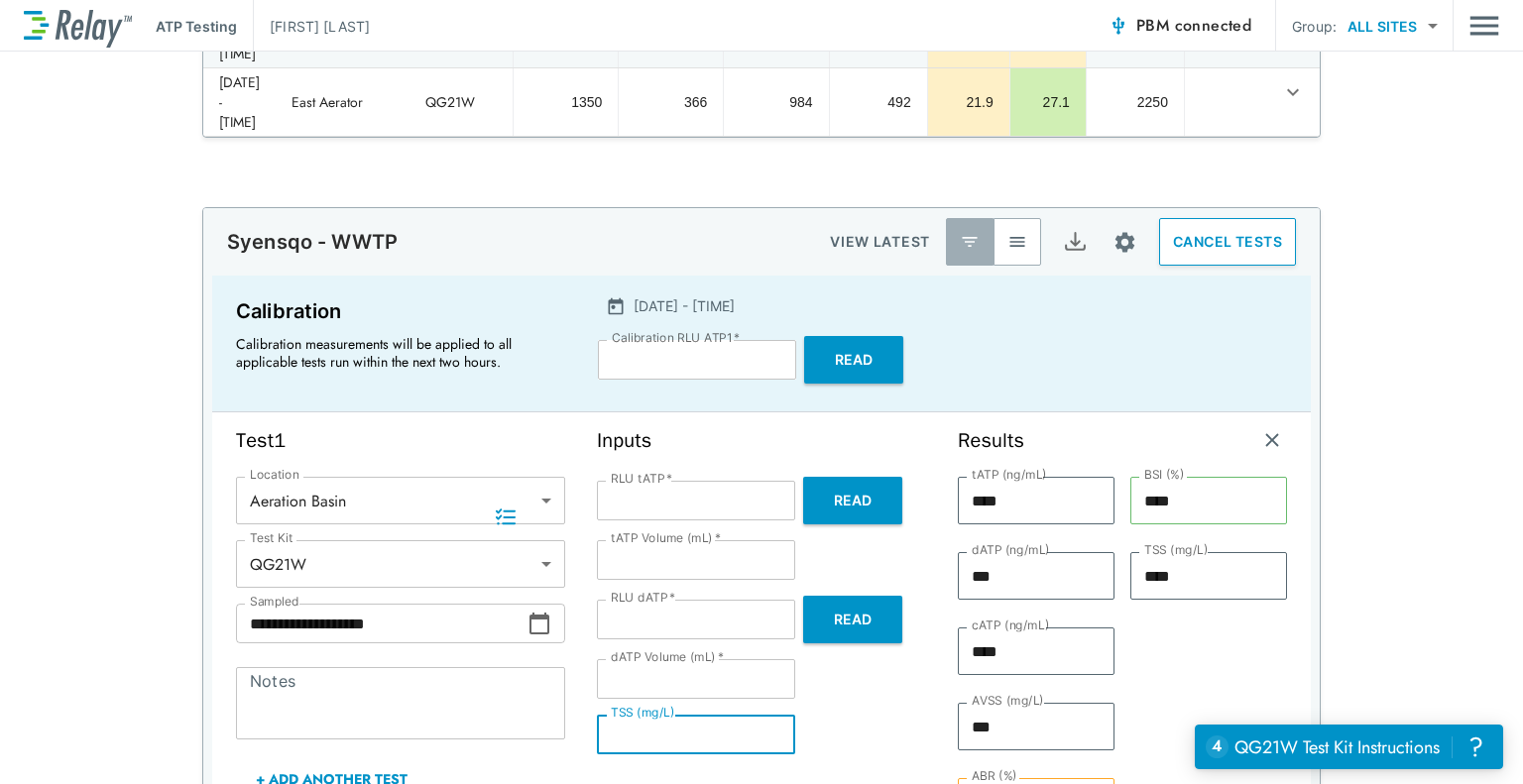 type on "****" 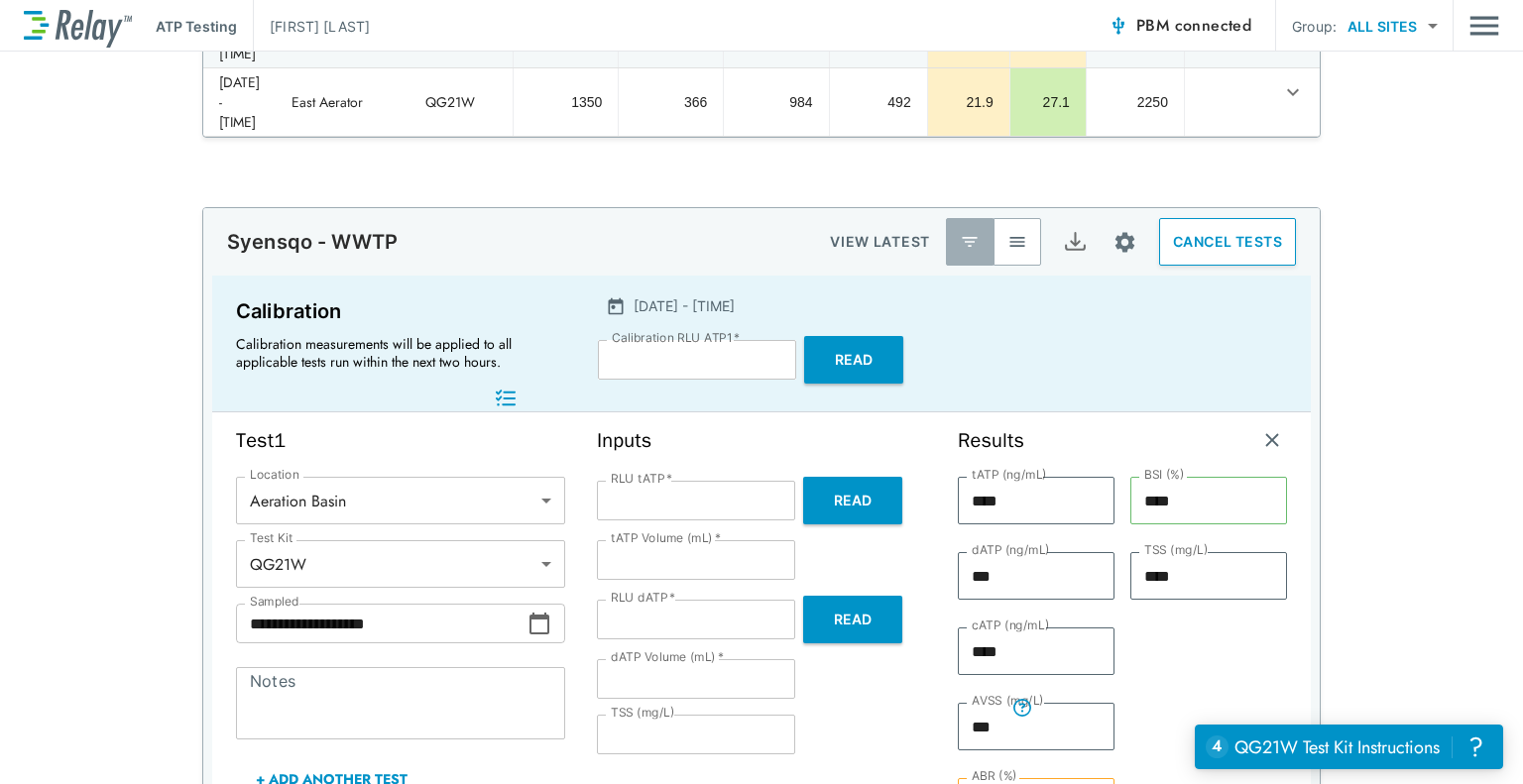 scroll, scrollTop: 194, scrollLeft: 0, axis: vertical 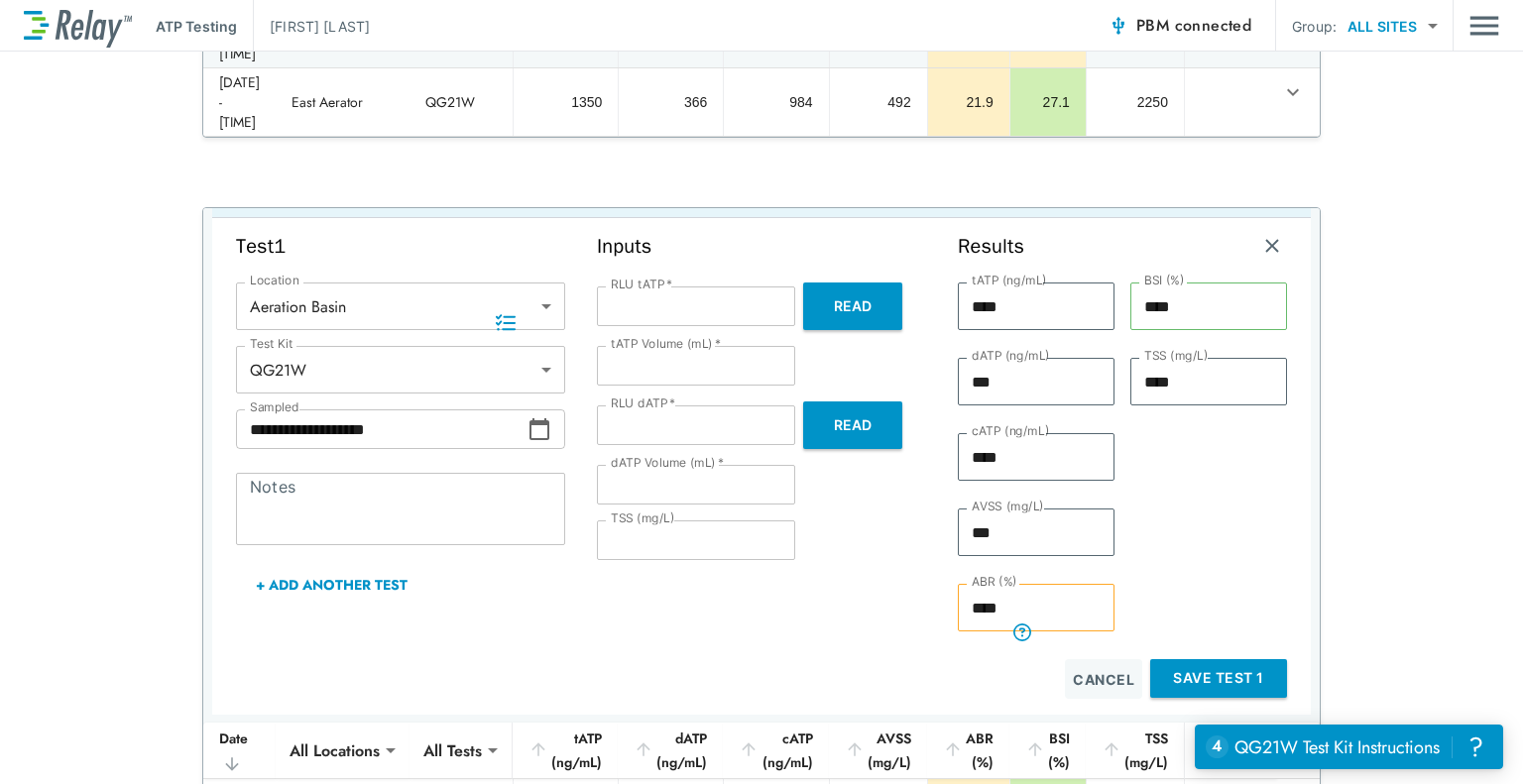 click on "tATP (ng/mL) **** tATP (ng/mL) dATP (ng/mL) *** dATP (ng/mL) cATP (ng/mL) **** cATP (ng/mL) AVSS (mg/L) *** AVSS (mg/L) ABR (%) **** ABR (%) BSI (%) **** BSI (%) TSS (mg/L) **** TSS (mg/L)" at bounding box center (1122, 465) 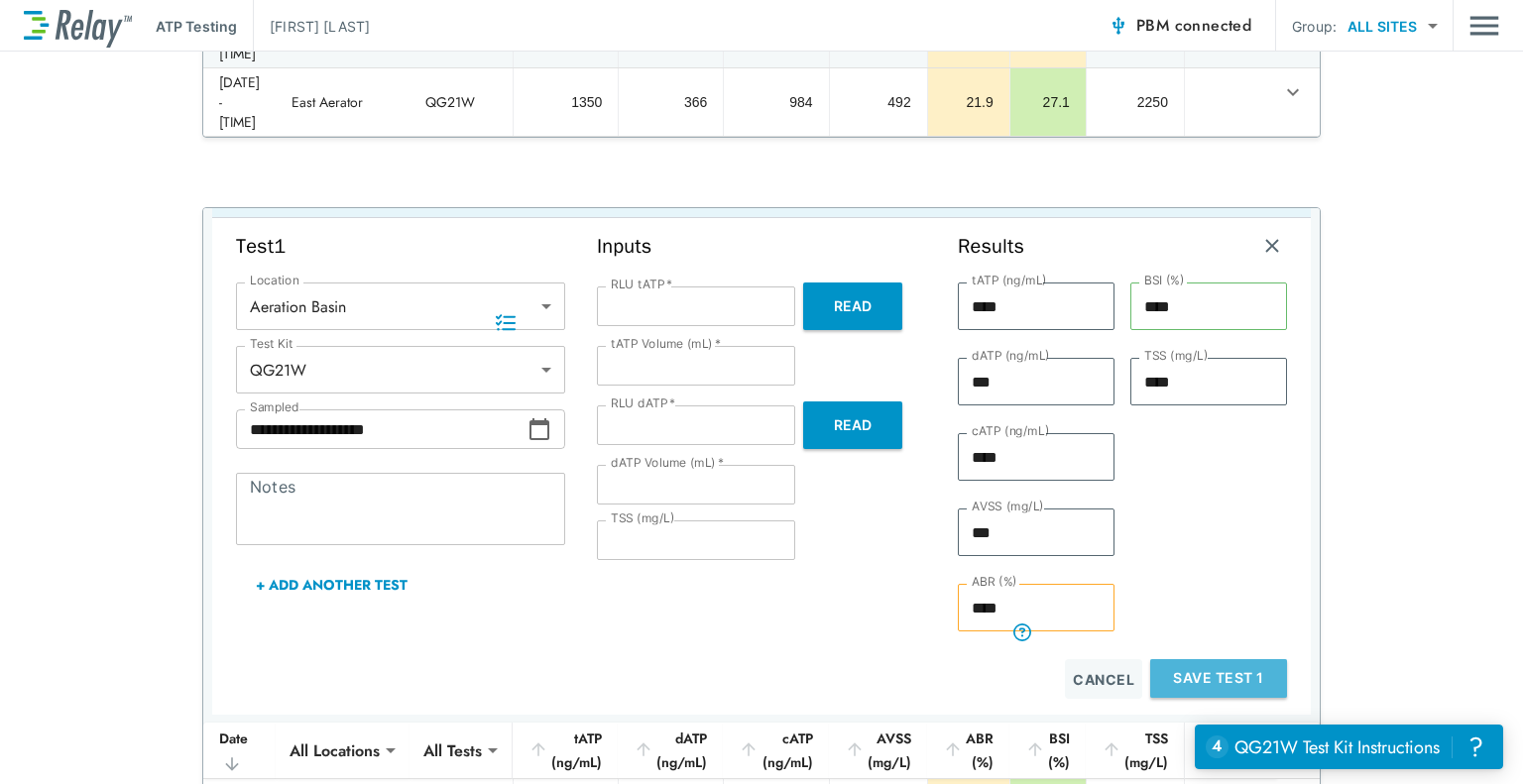 click on "Save Test 1" at bounding box center (1219, 678) 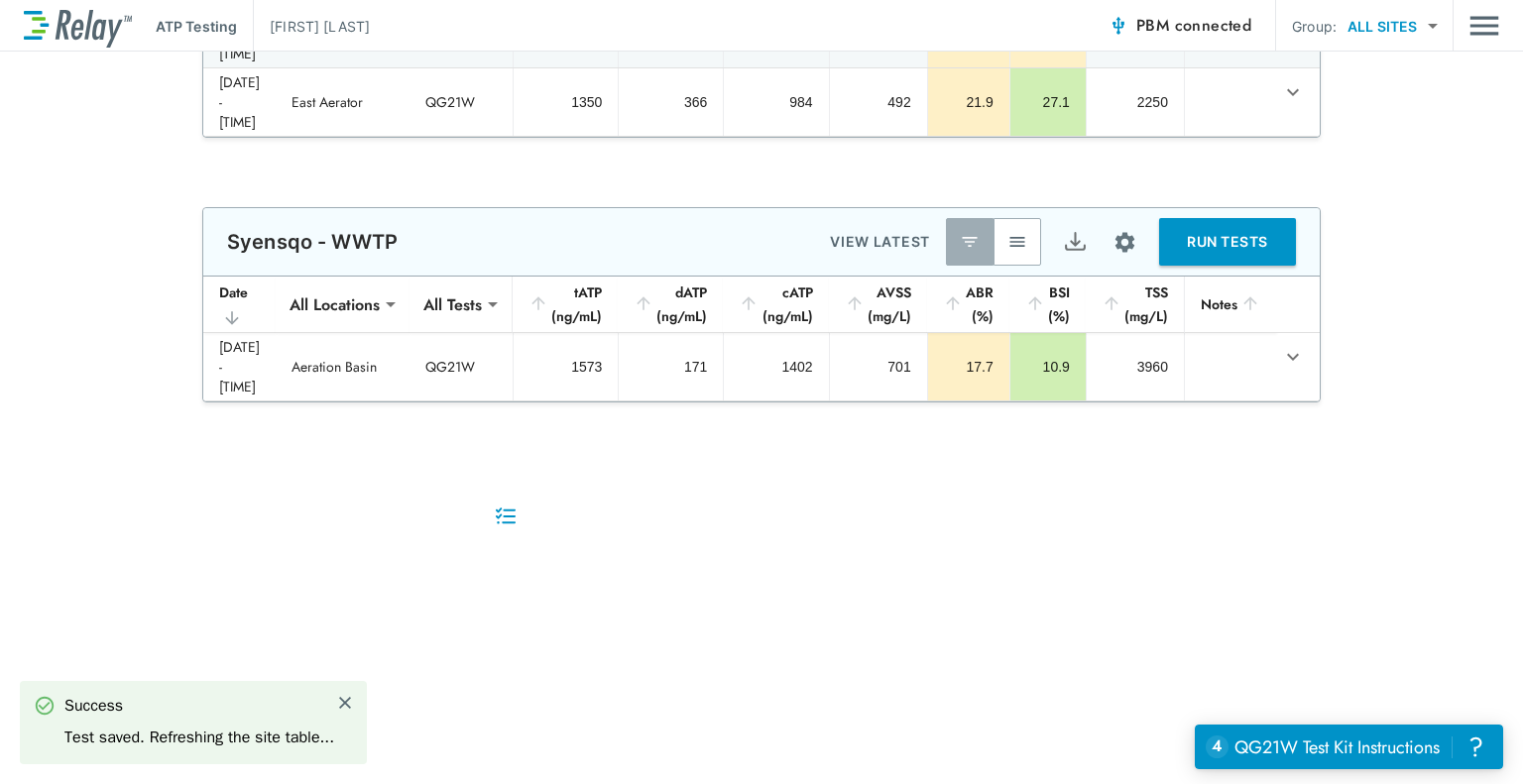 scroll, scrollTop: 0, scrollLeft: 0, axis: both 